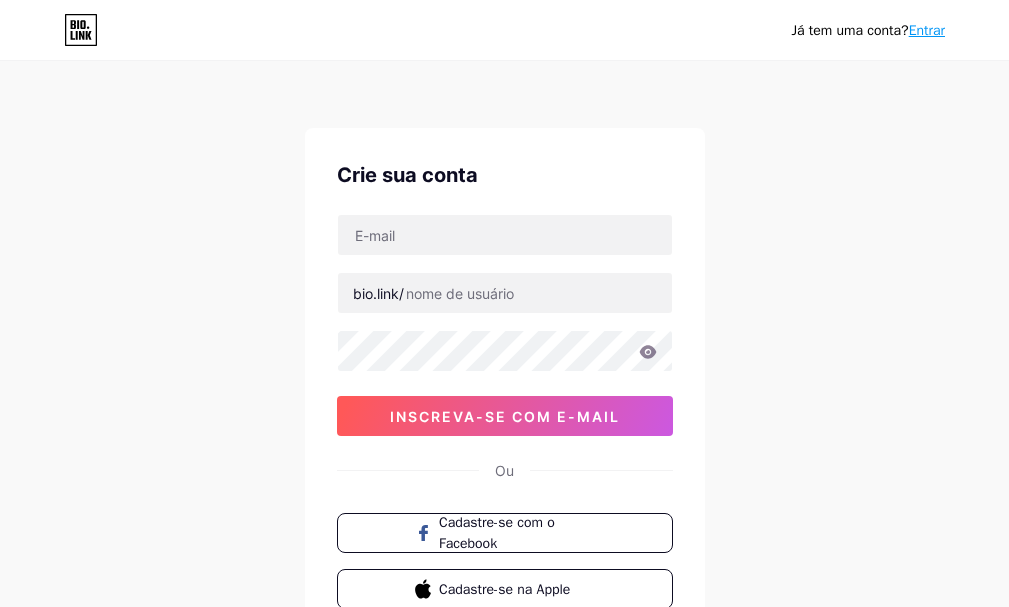 scroll, scrollTop: 0, scrollLeft: 0, axis: both 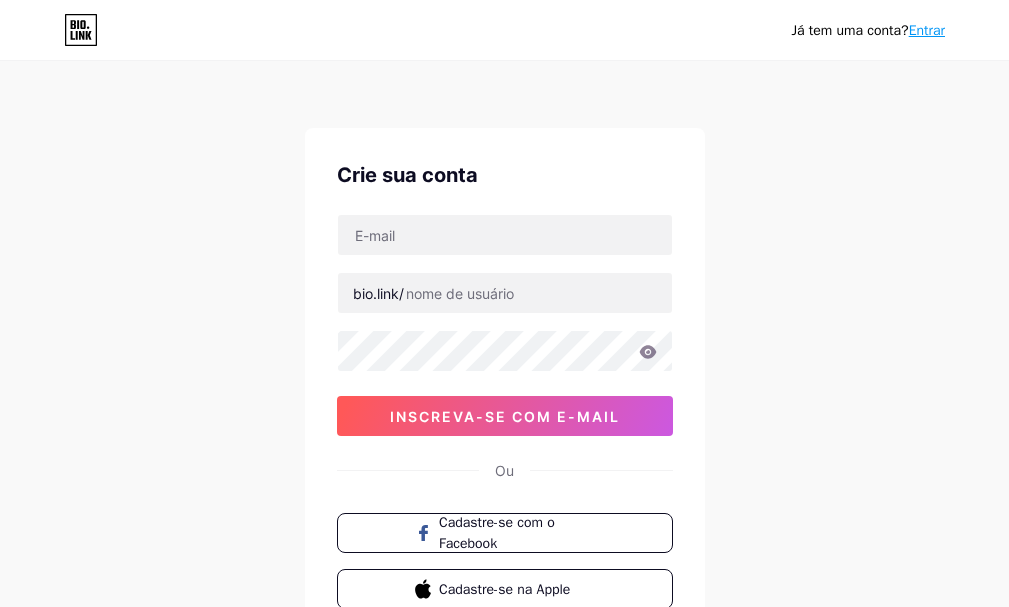 click on "bio.link/ [TOKEN]" at bounding box center [505, 325] 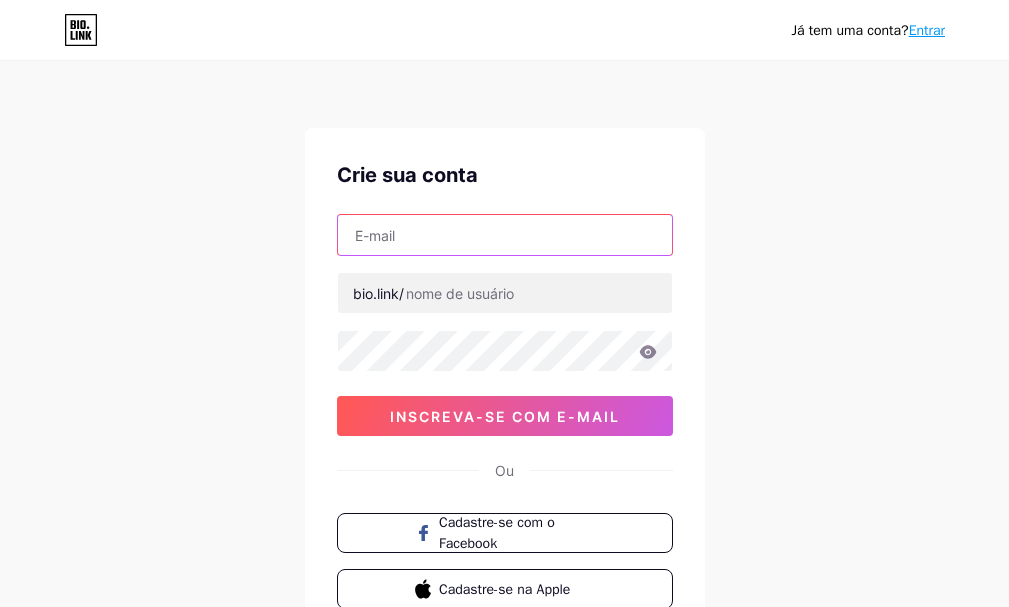 paste on "dr.lucas.saudemasculina@gmail.com" 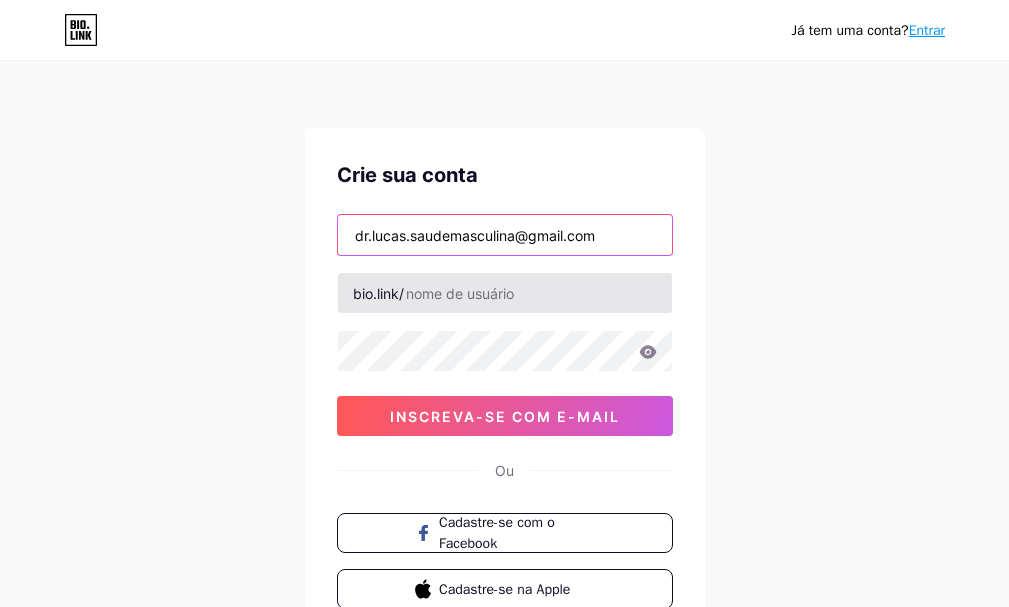 type on "dr.lucas.saudemasculina@gmail.com" 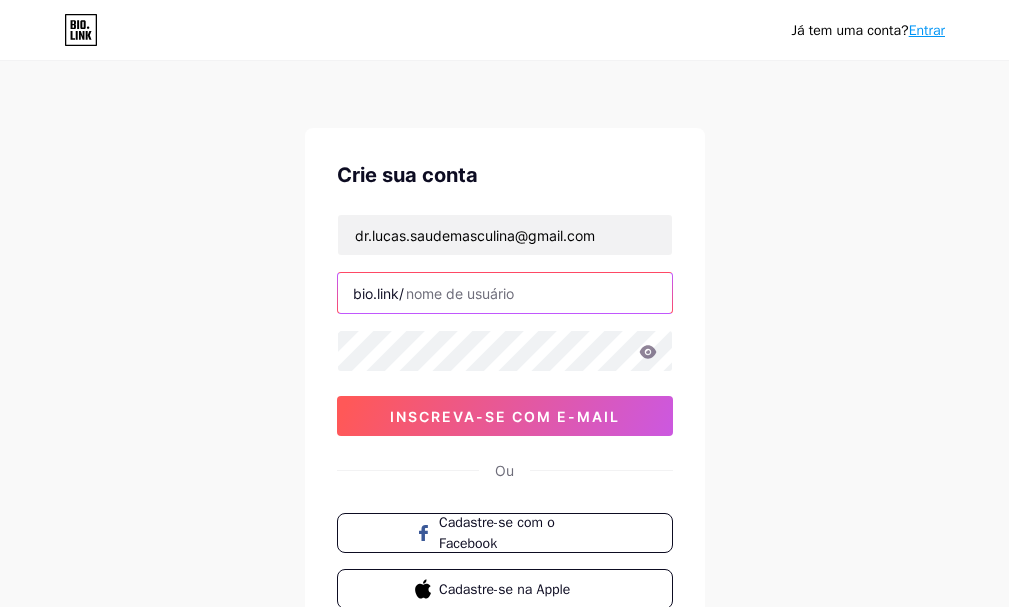 click at bounding box center (505, 293) 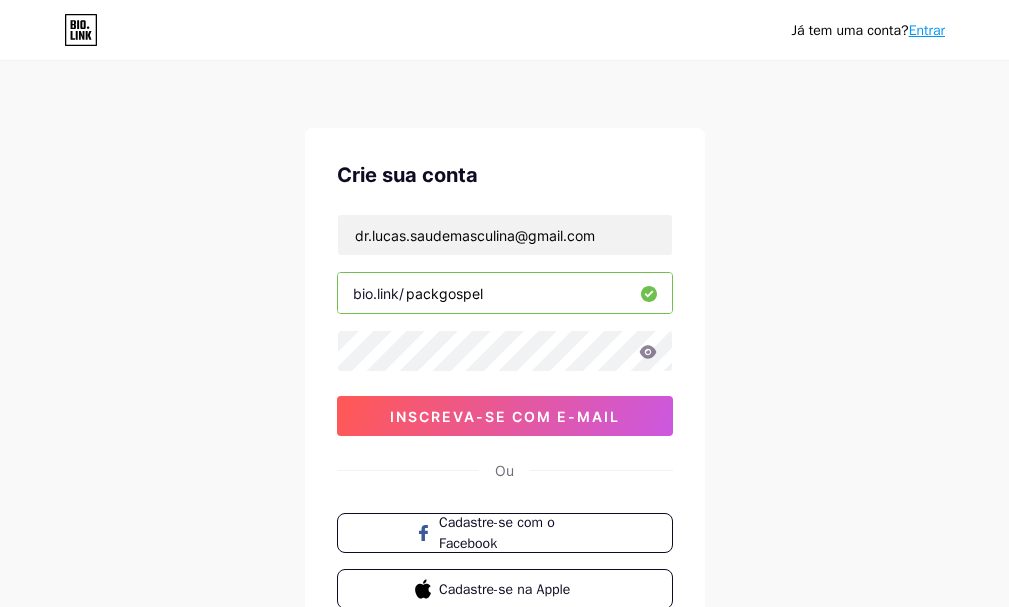 type on "packgospel" 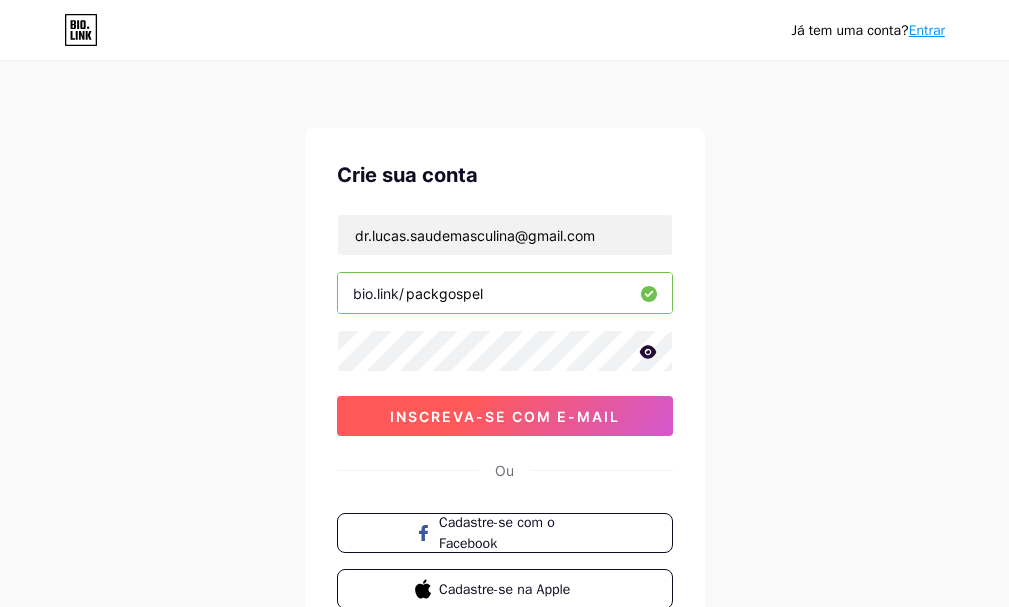 click on "inscreva-se com e-mail" at bounding box center (505, 416) 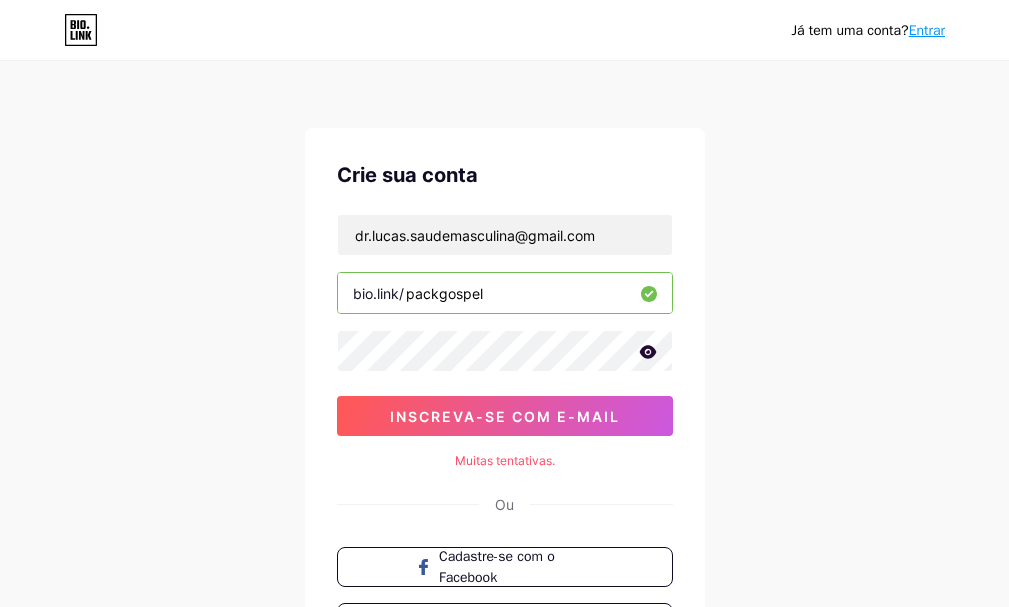click 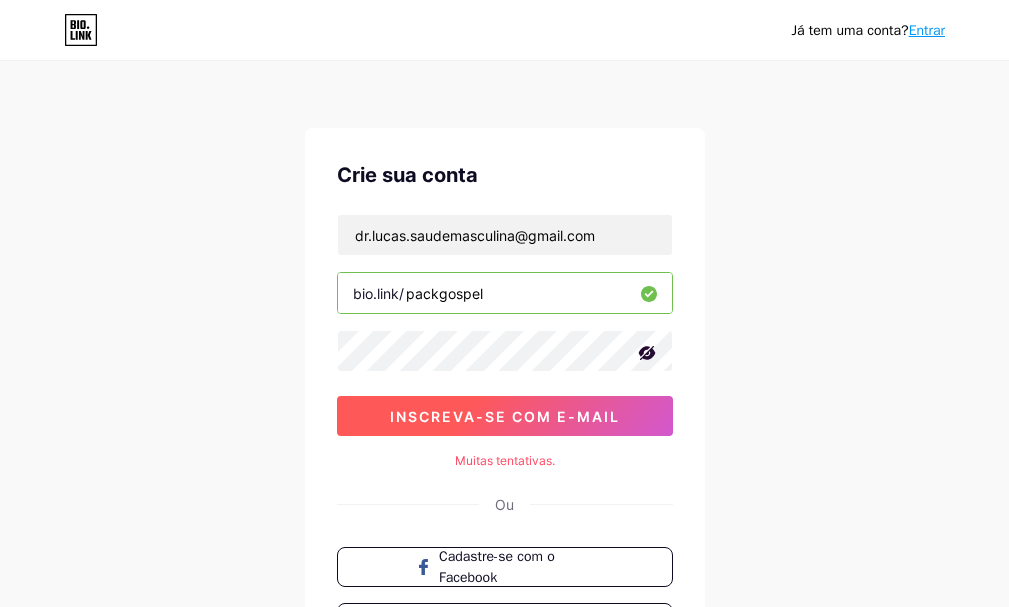click on "inscreva-se com e-mail" at bounding box center (505, 416) 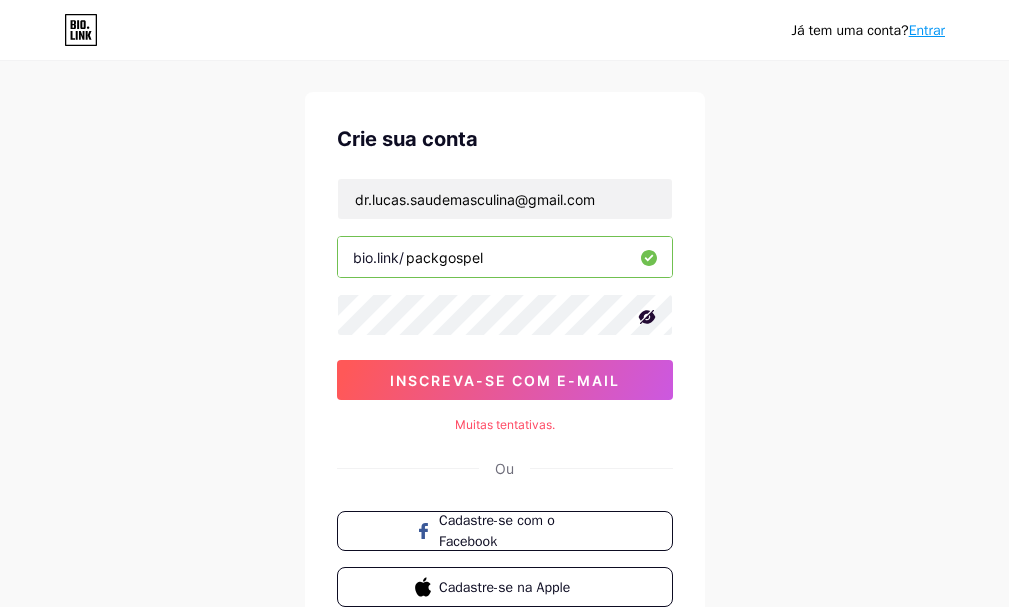 scroll, scrollTop: 0, scrollLeft: 0, axis: both 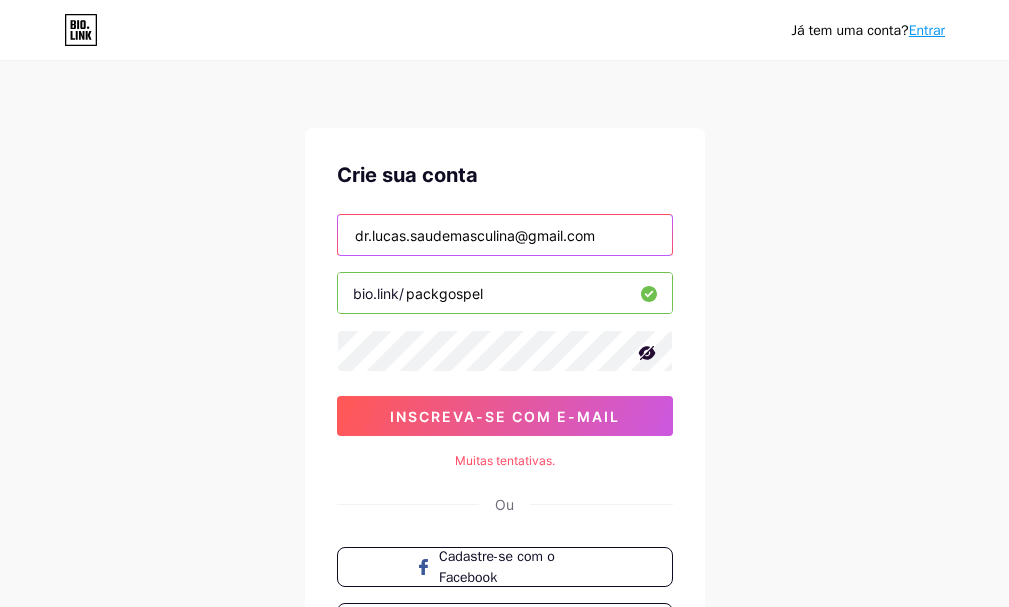 click on "dr.lucas.saudemasculina@gmail.com" at bounding box center (505, 235) 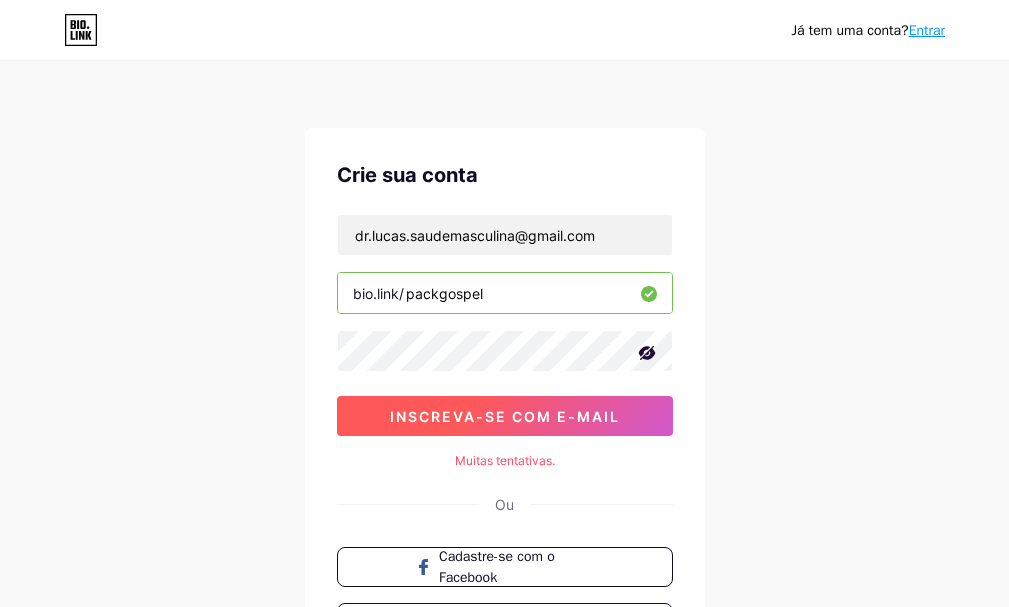 click on "inscreva-se com e-mail" at bounding box center [505, 416] 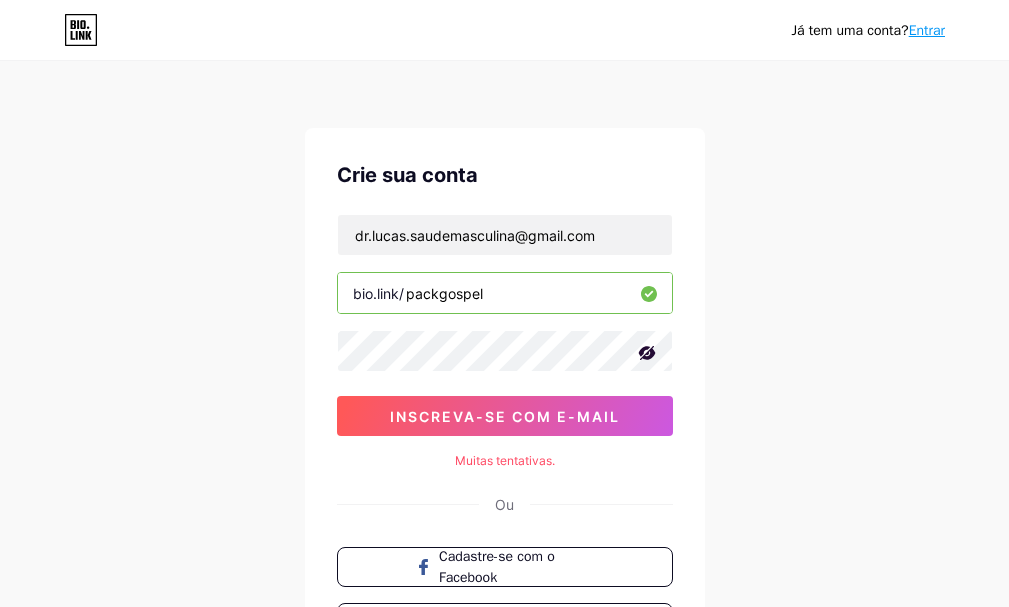 click on "Muitas tentativas." at bounding box center (505, 460) 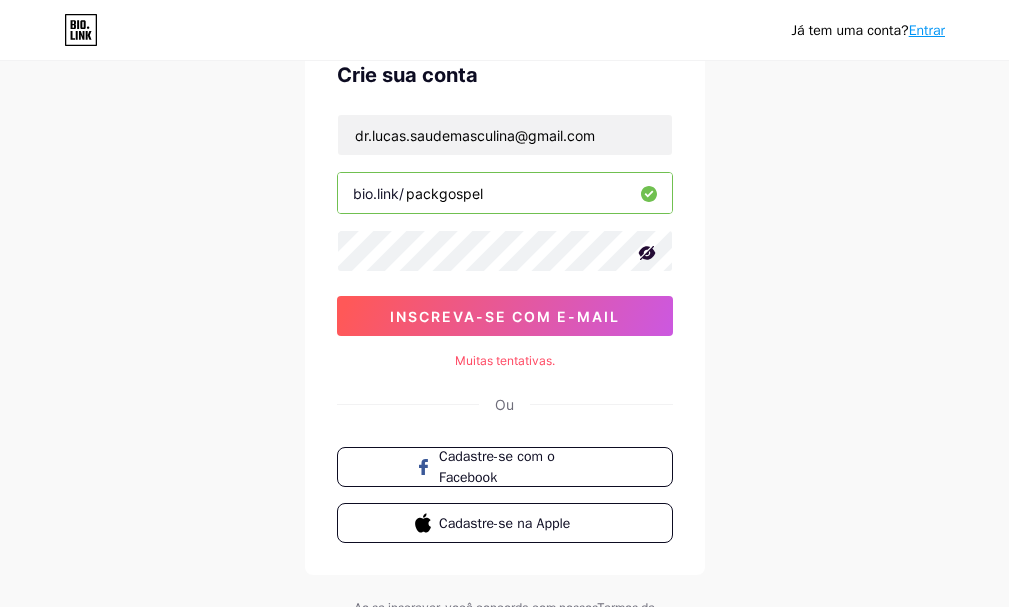 scroll, scrollTop: 0, scrollLeft: 0, axis: both 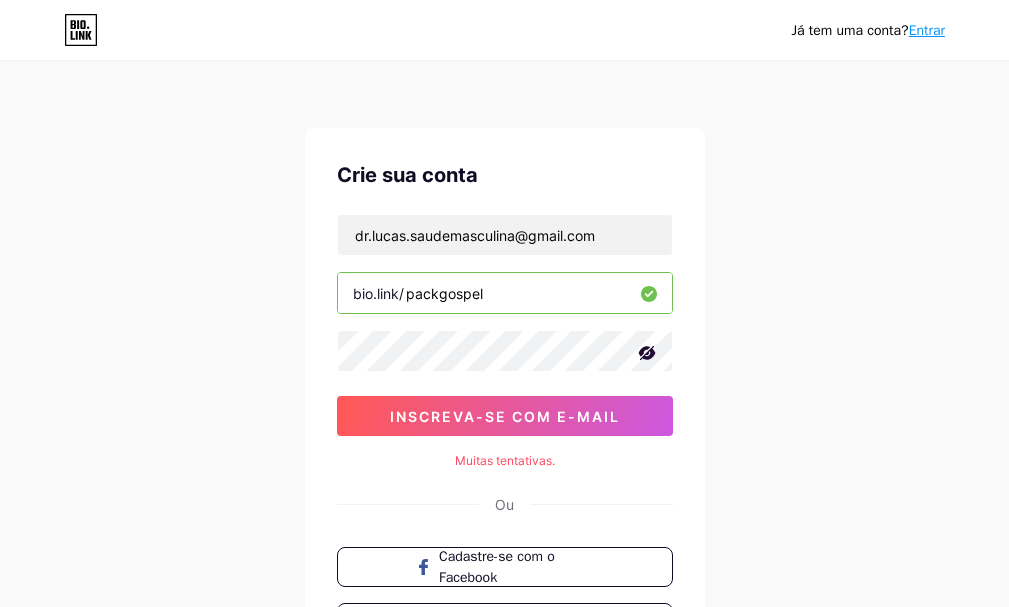 click on "Entrar" at bounding box center (927, 30) 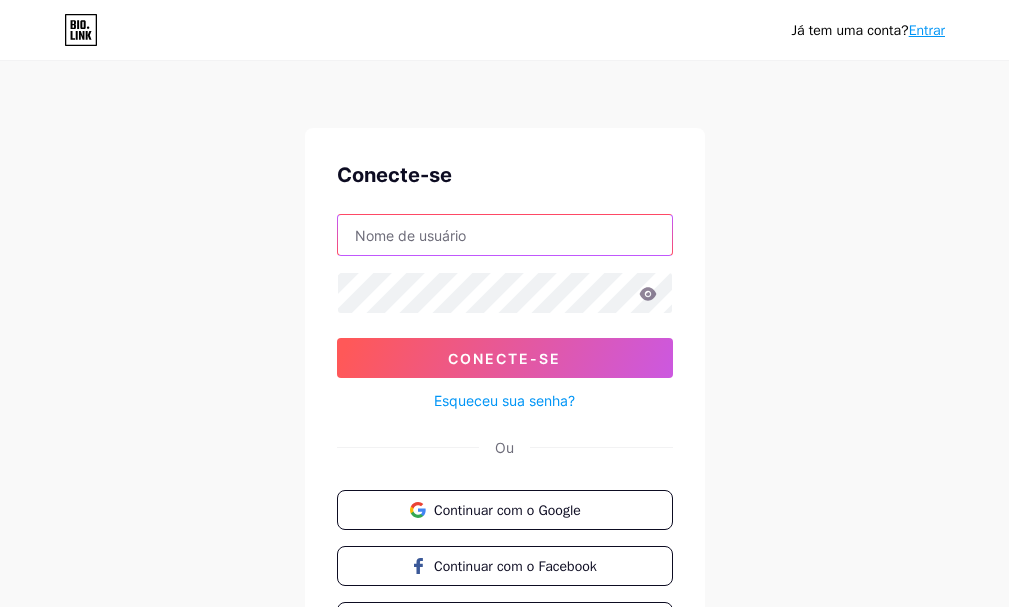 type on "davijose10davi@[DOMAIN]" 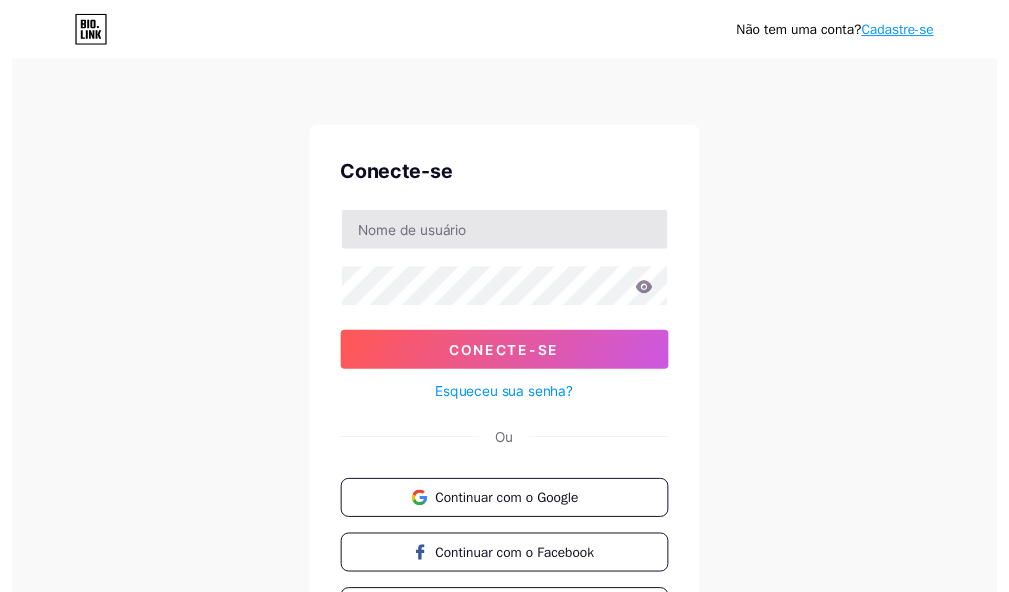 scroll, scrollTop: 0, scrollLeft: 0, axis: both 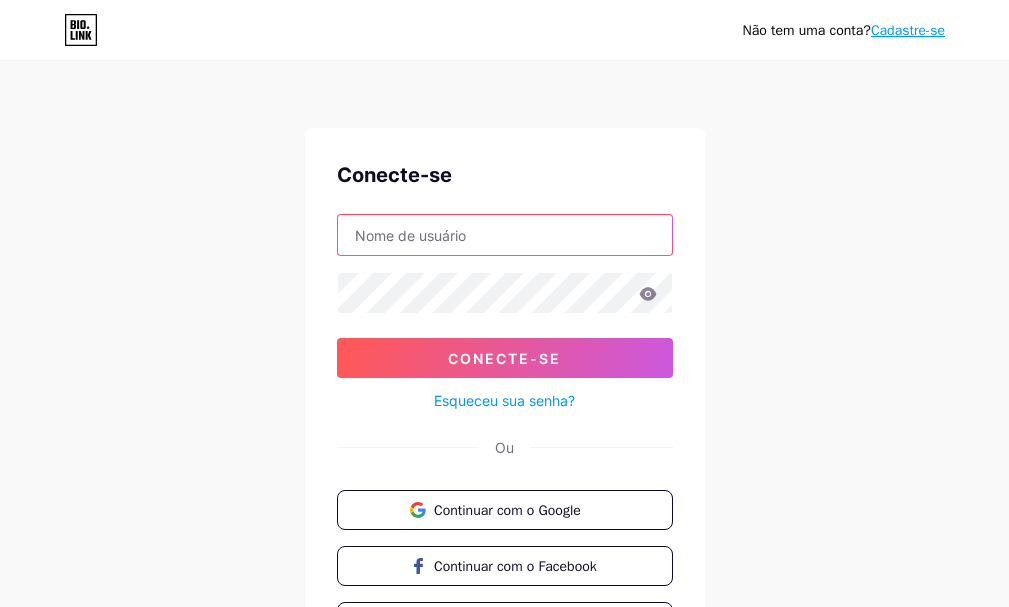 type on "dr.lucas.saudemasculina@gmail.com" 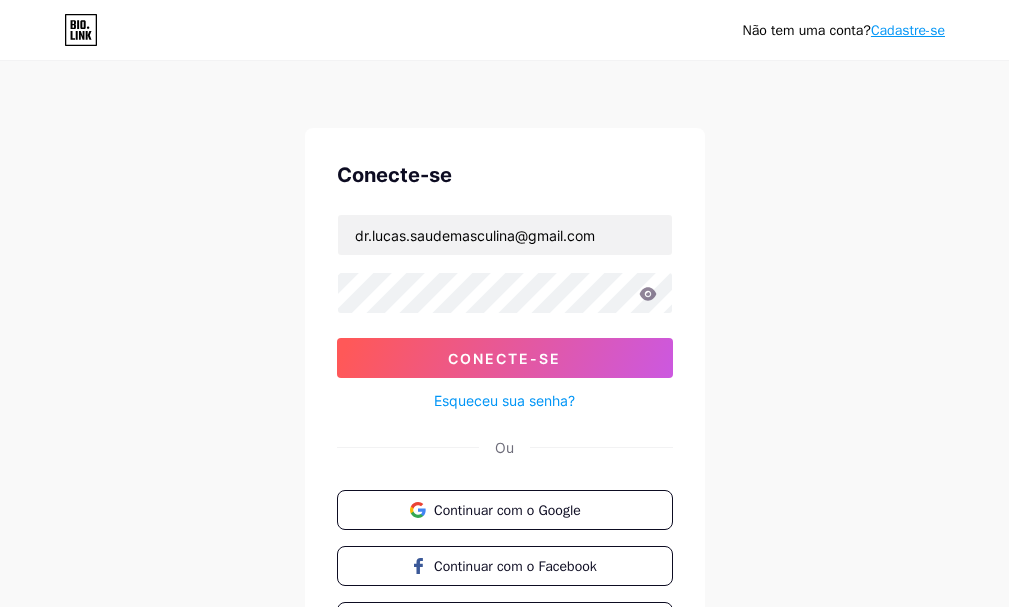 click 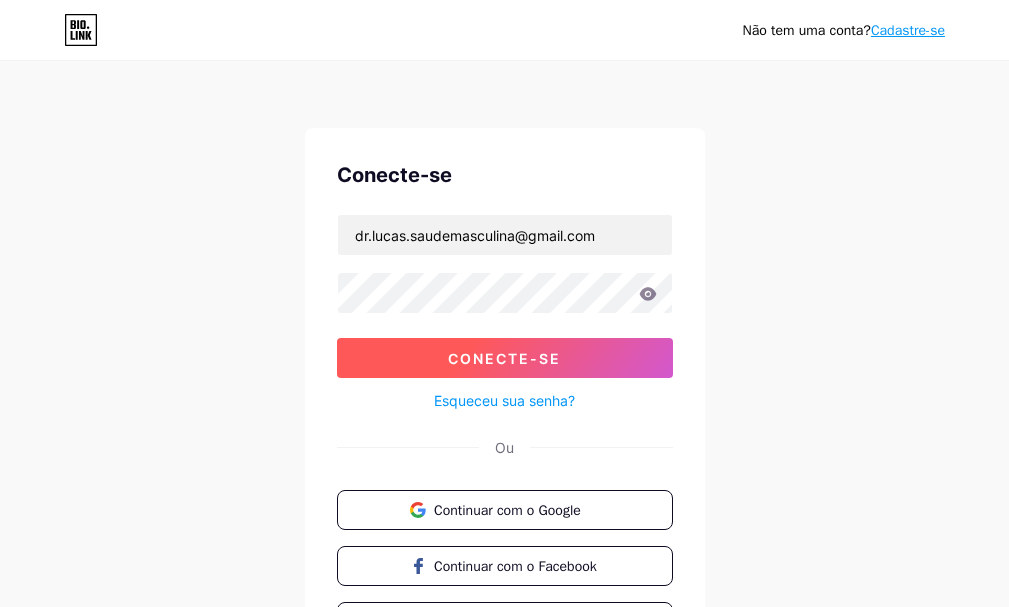 click on "Conecte-se" at bounding box center (505, 358) 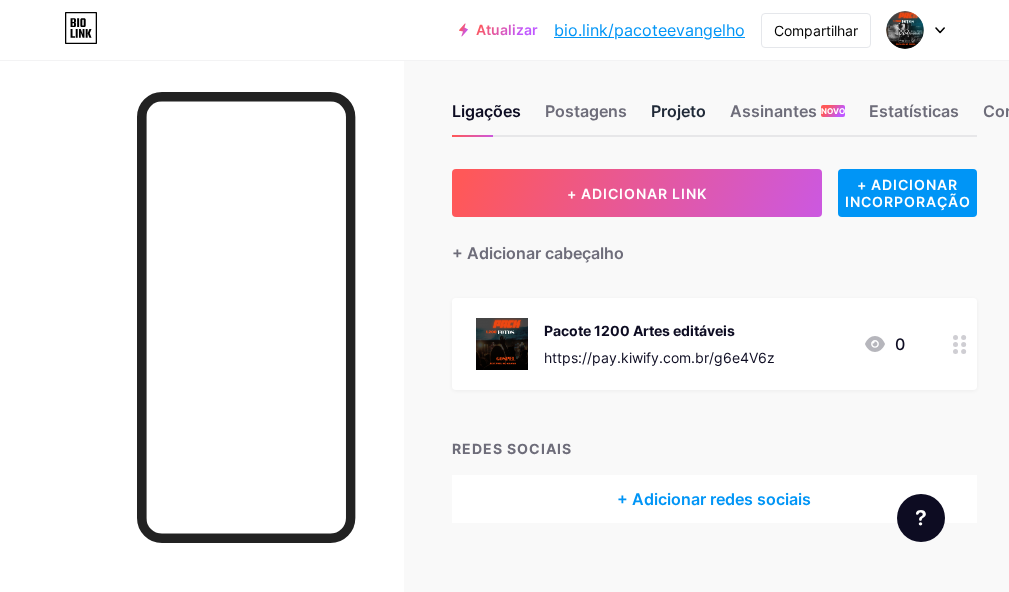scroll, scrollTop: 0, scrollLeft: 0, axis: both 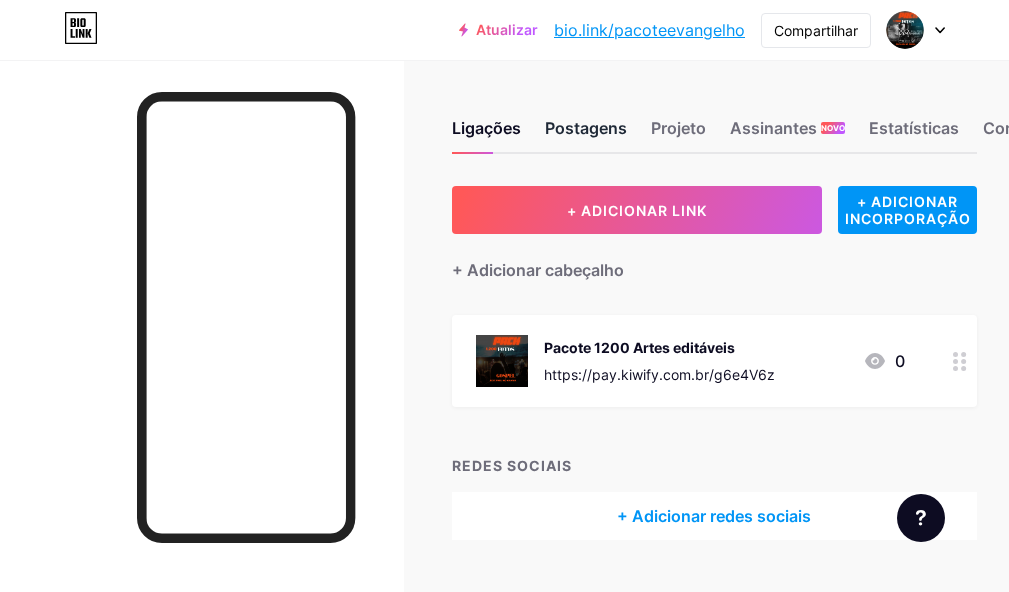 click on "Postagens" at bounding box center [586, 128] 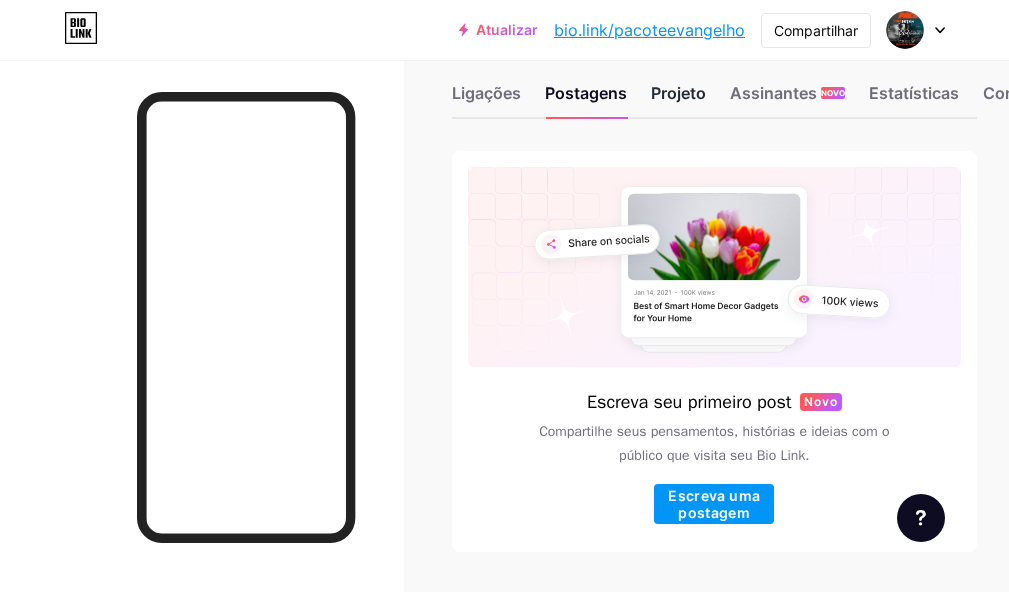 scroll, scrollTop: 0, scrollLeft: 0, axis: both 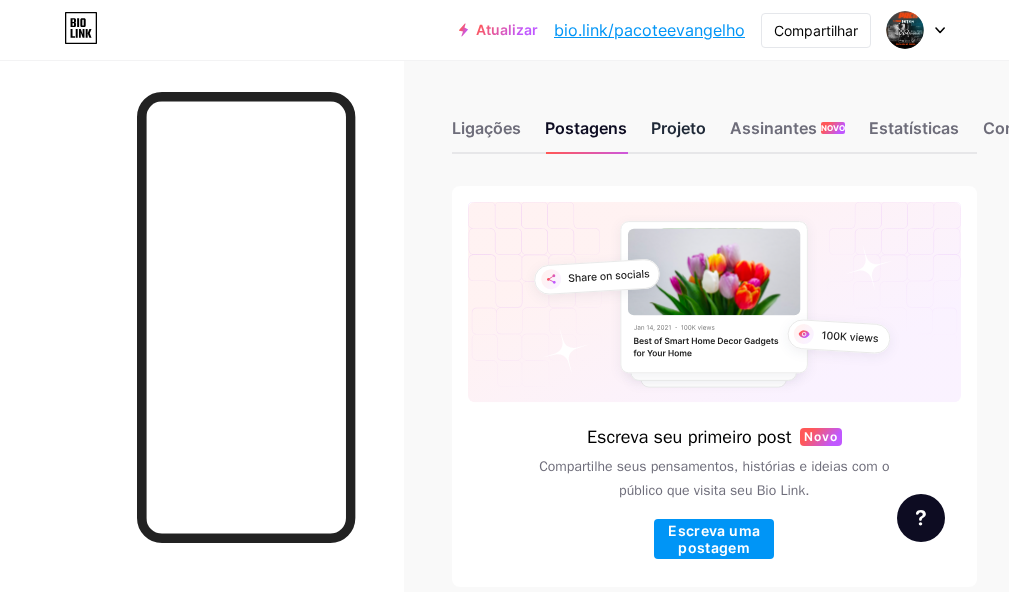 click on "Projeto" at bounding box center [678, 128] 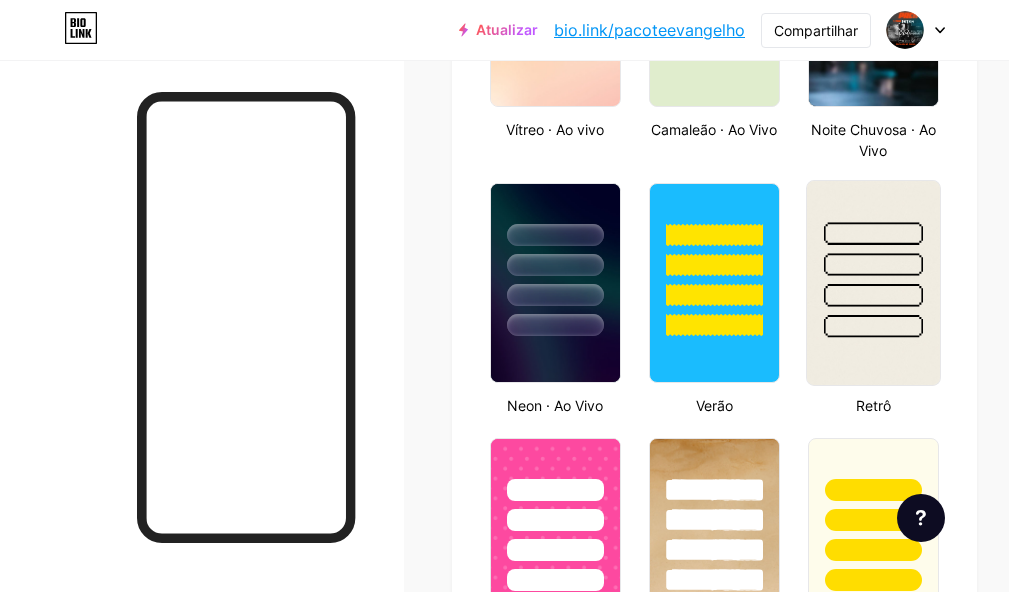 type on "#dc1818" 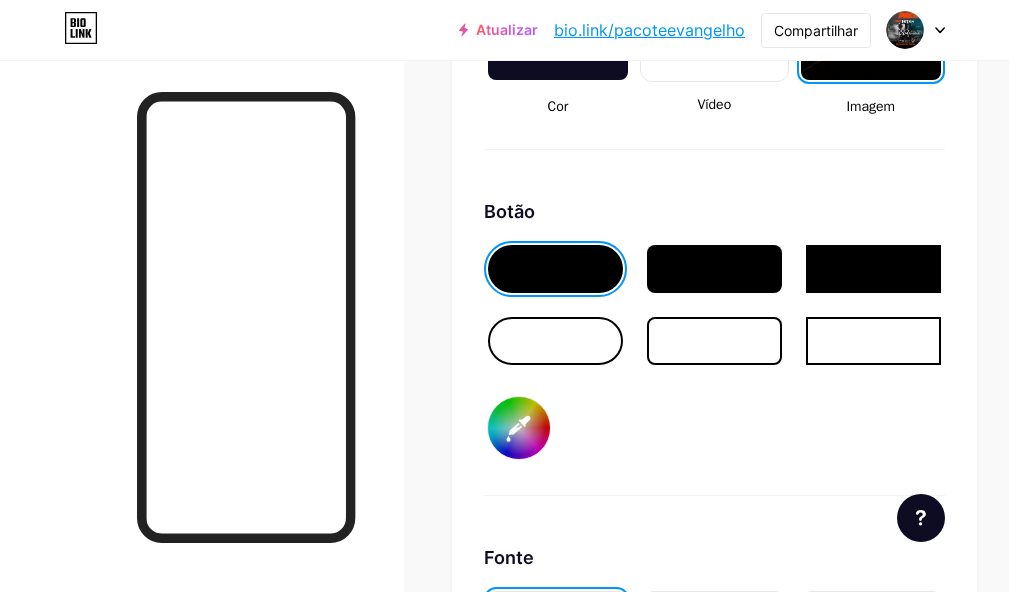 scroll, scrollTop: 2600, scrollLeft: 0, axis: vertical 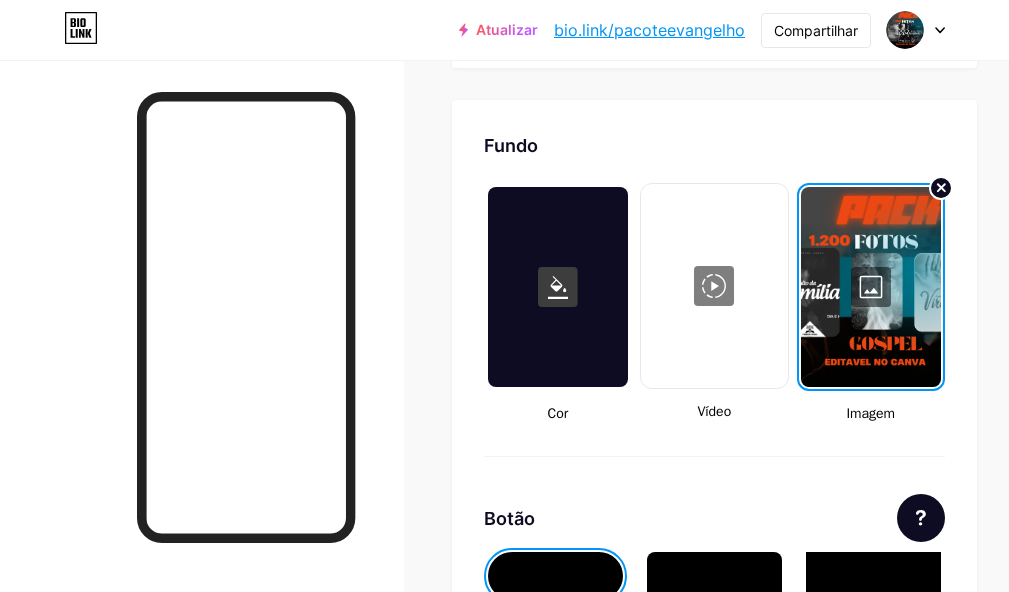 click at bounding box center (871, 287) 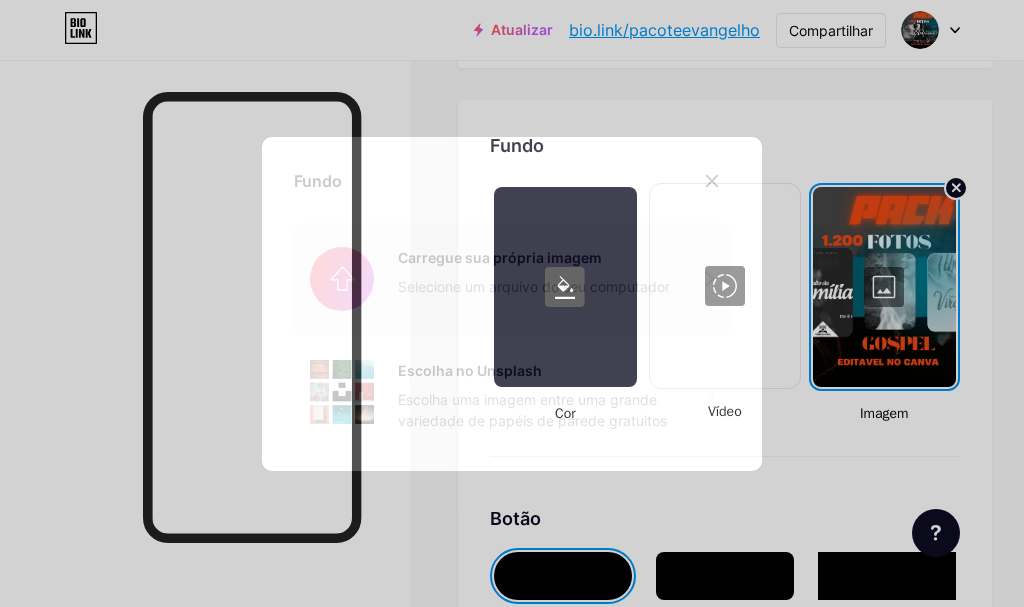 click at bounding box center (512, 279) 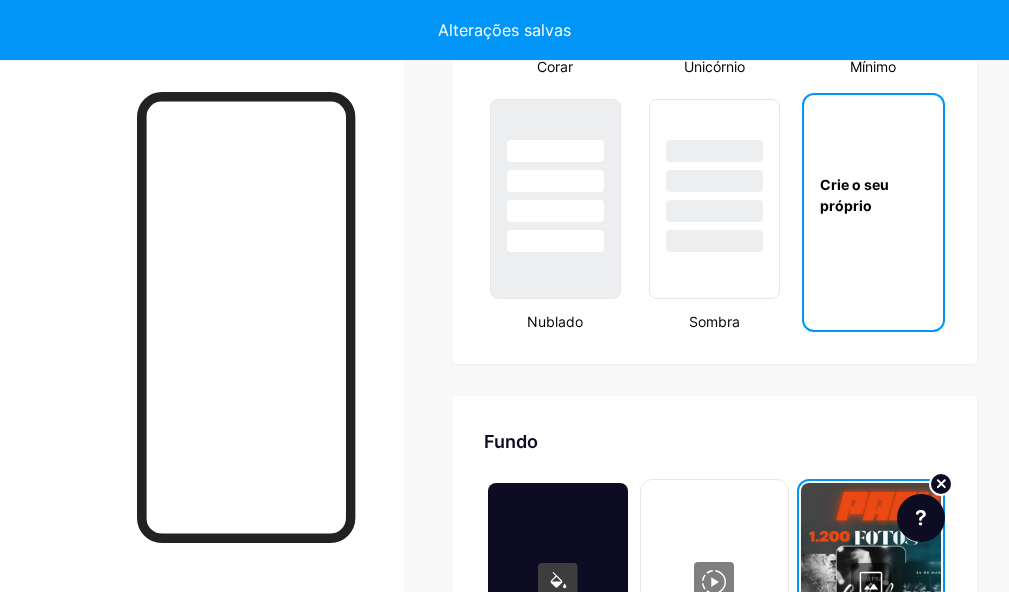 scroll, scrollTop: 2300, scrollLeft: 0, axis: vertical 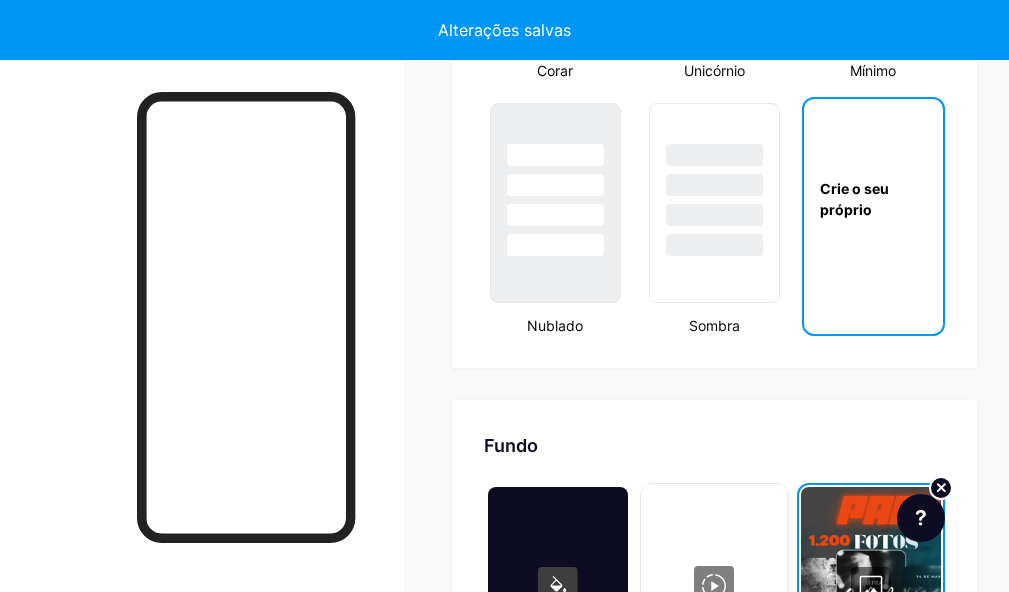 type on "#ffffff" 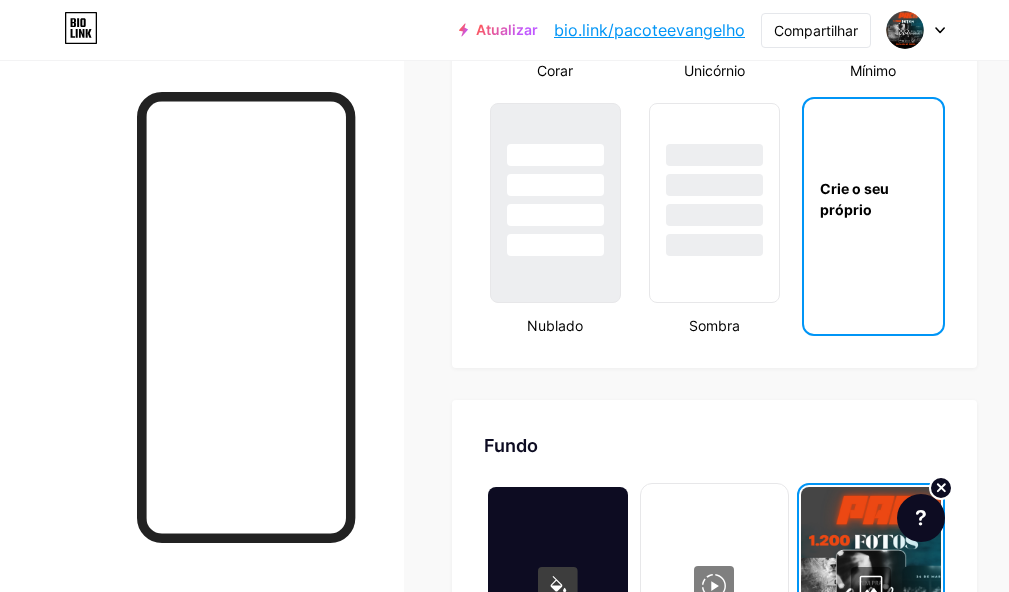 click on "bio.link/pacoteevangelho" at bounding box center (649, 30) 